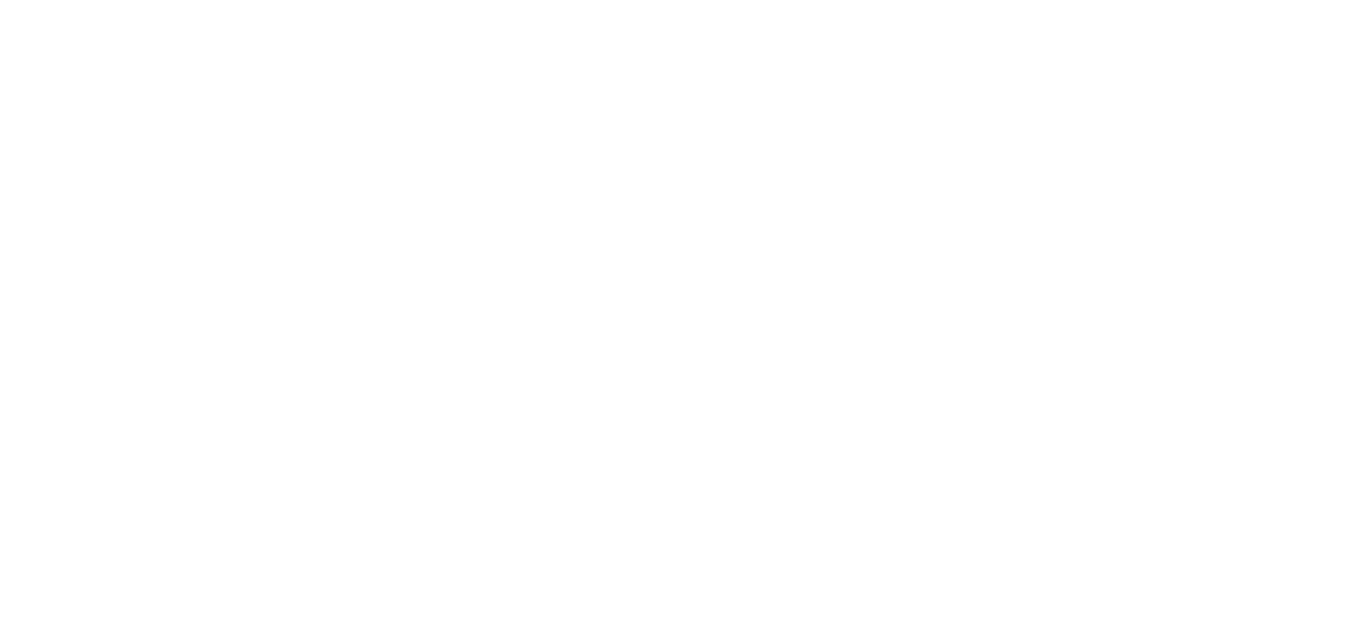 scroll, scrollTop: 0, scrollLeft: 0, axis: both 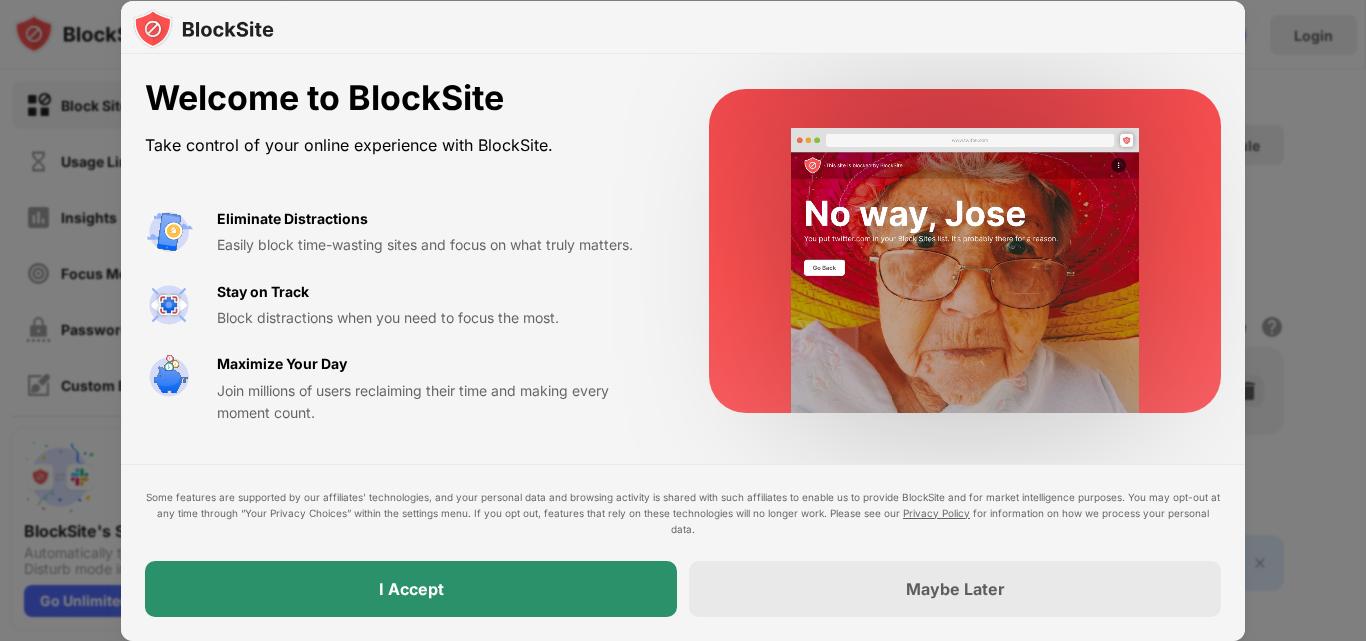 click on "I Accept" at bounding box center [411, 589] 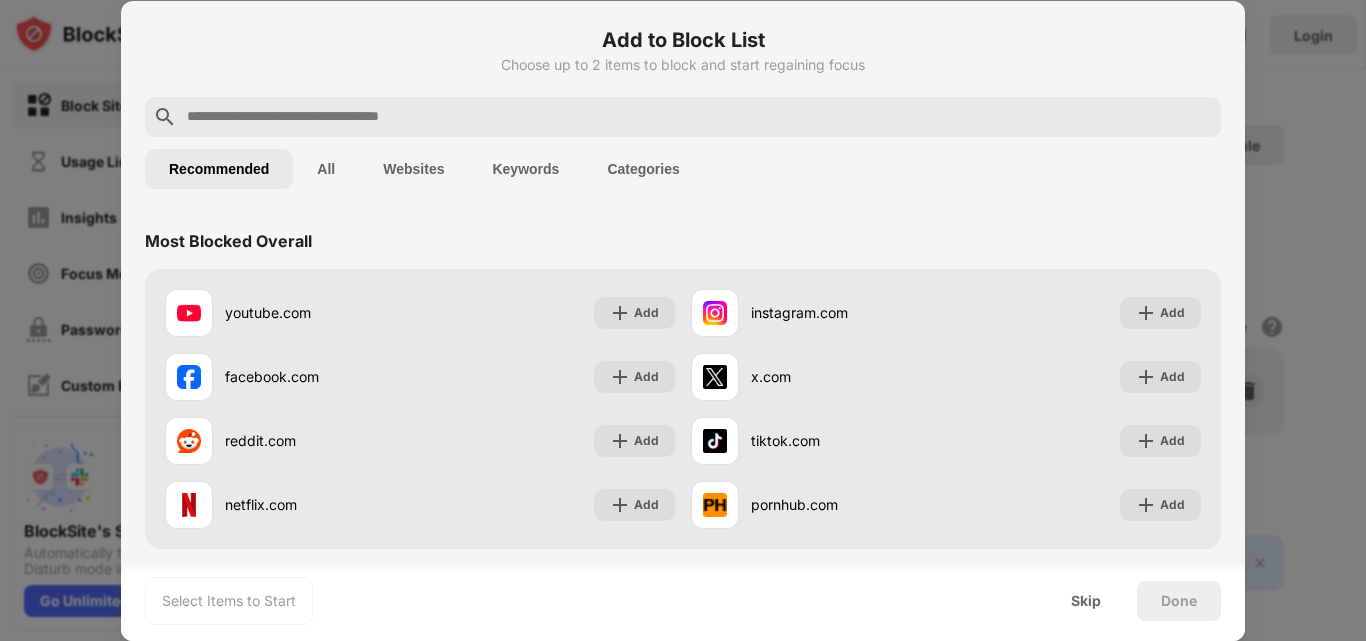 click at bounding box center [699, 117] 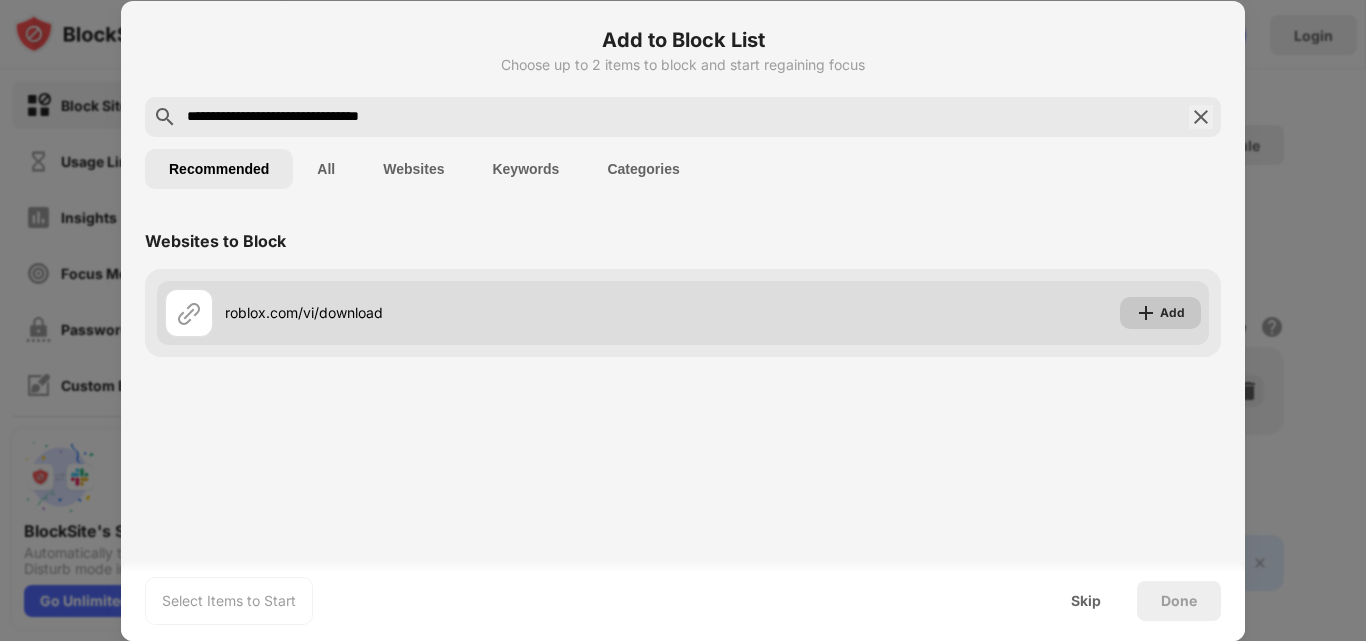 type on "**********" 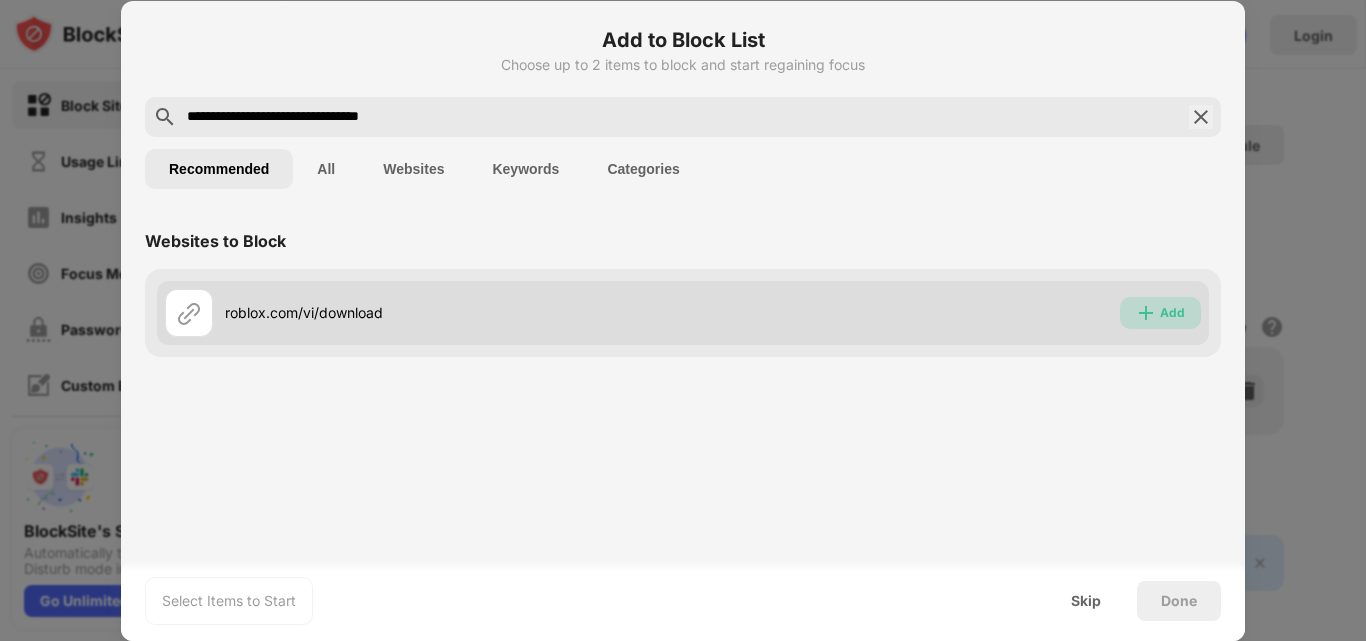 click on "Add" at bounding box center (1172, 313) 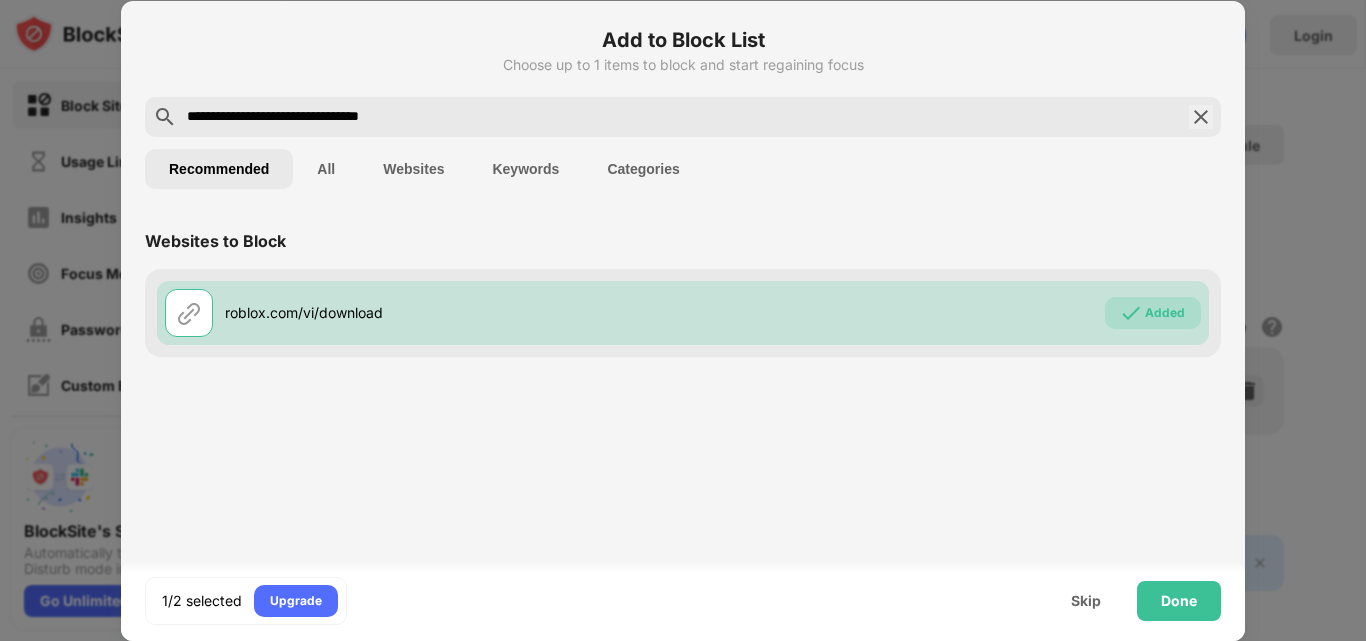 click at bounding box center [1201, 117] 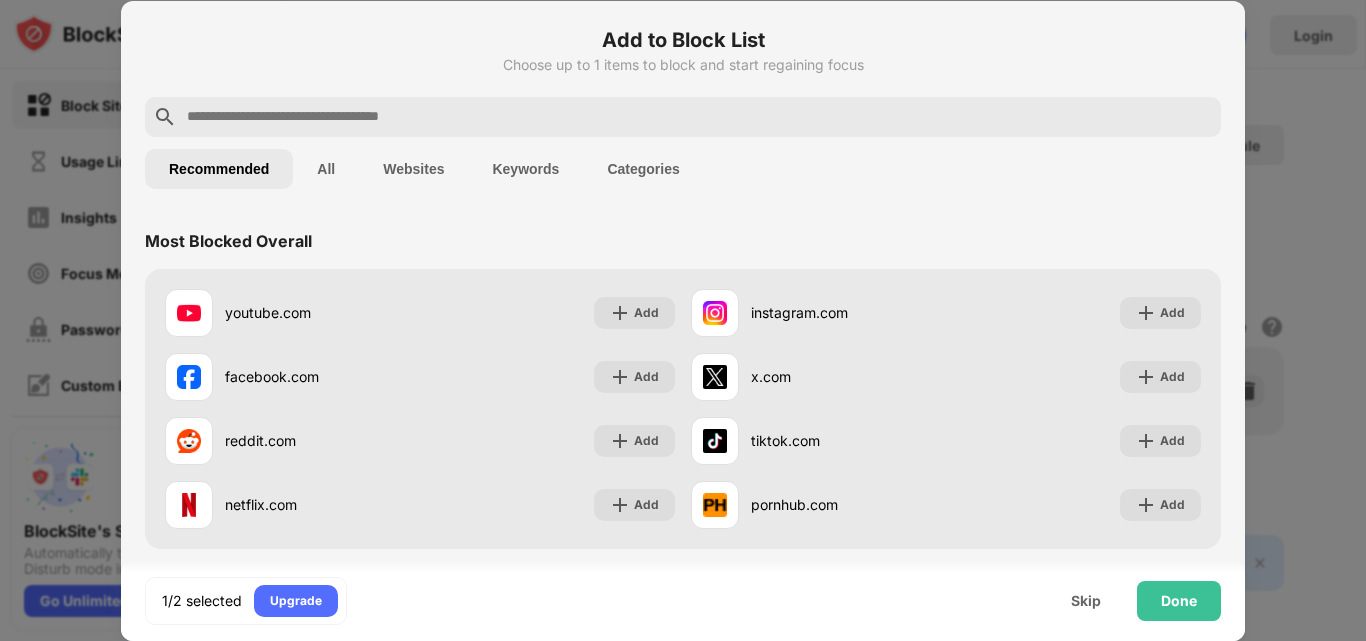 click at bounding box center (699, 117) 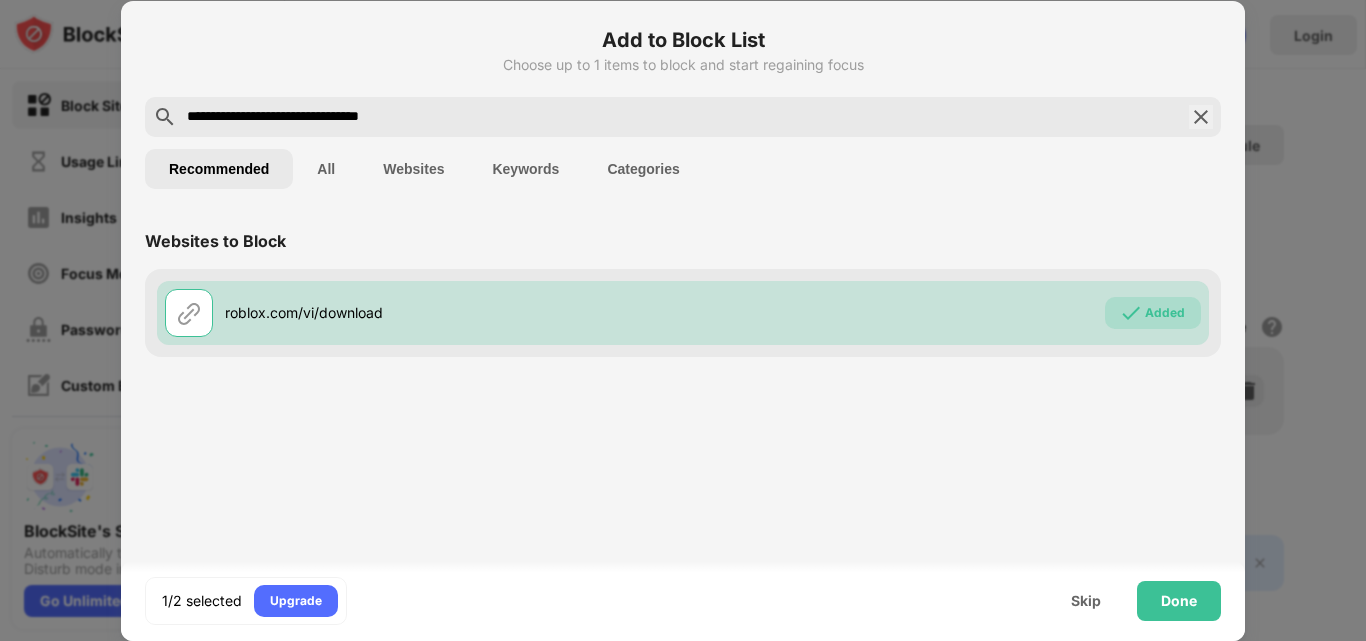 click on "**********" at bounding box center [683, 117] 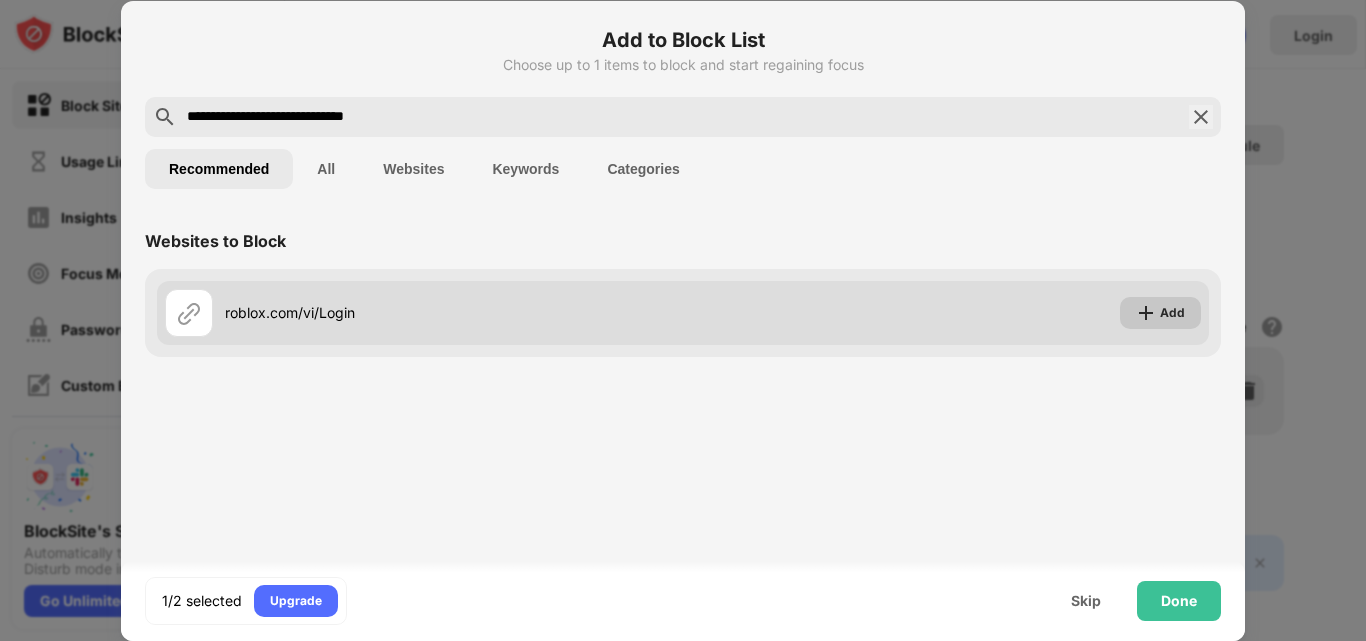 type on "**********" 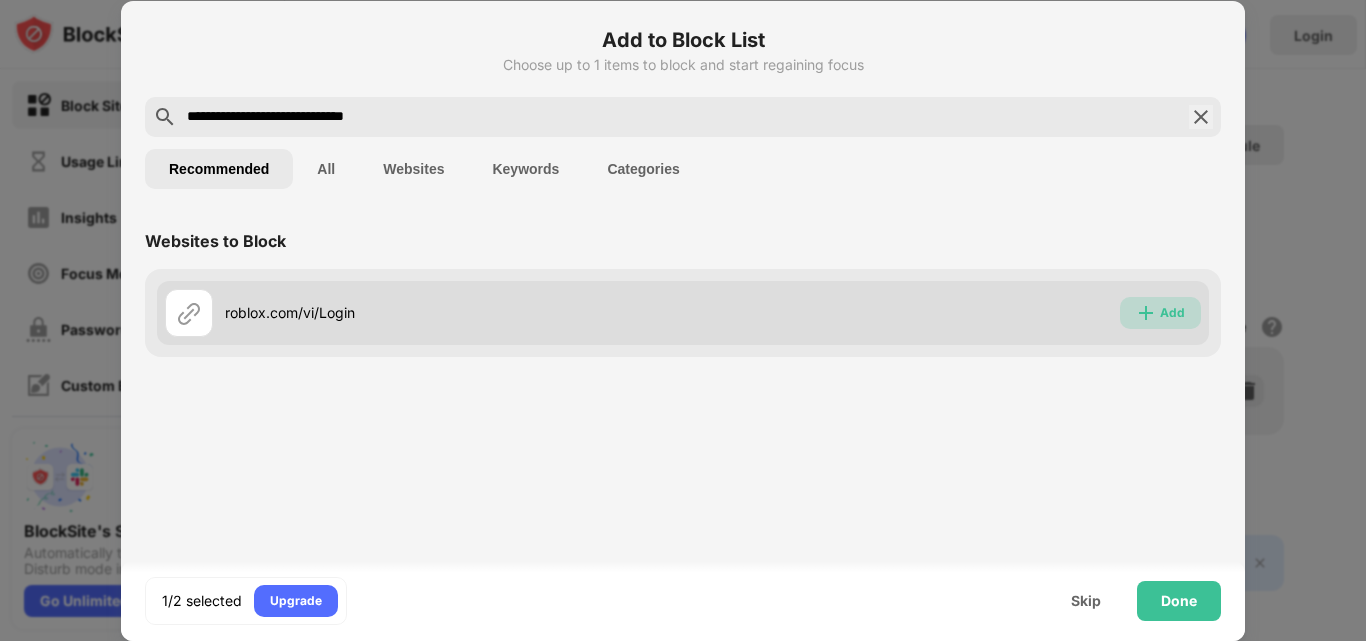 click on "Add" at bounding box center [1160, 313] 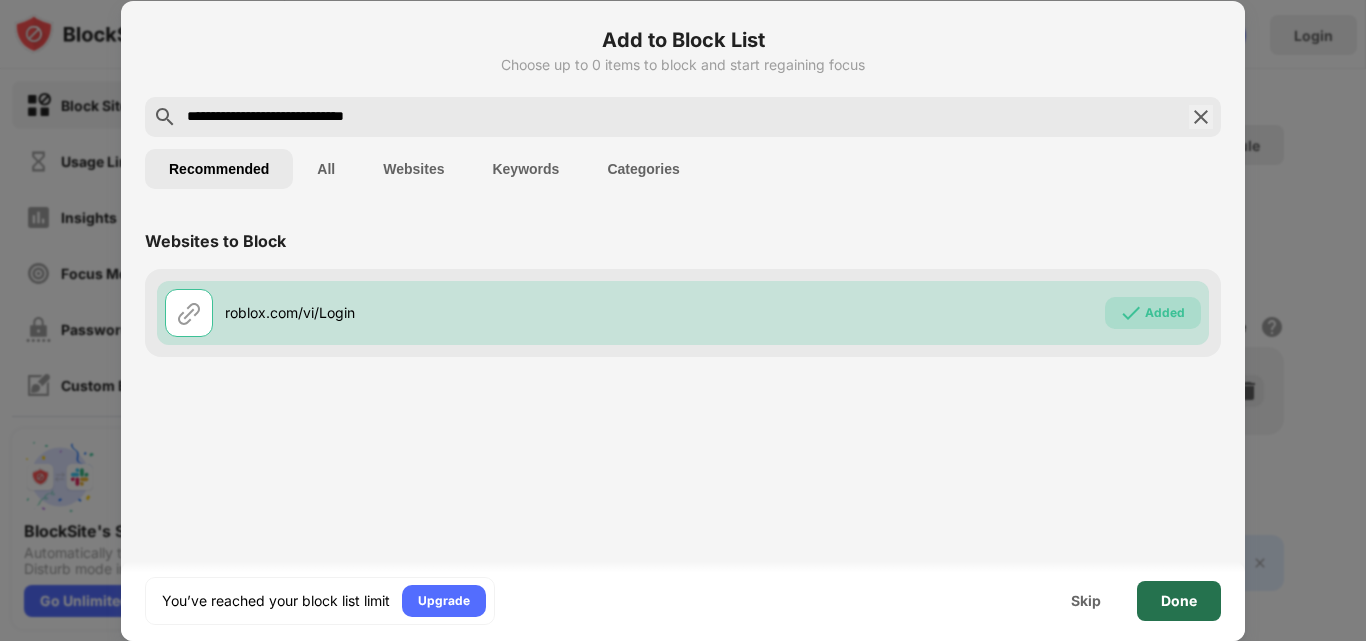 click on "Done" at bounding box center [1179, 601] 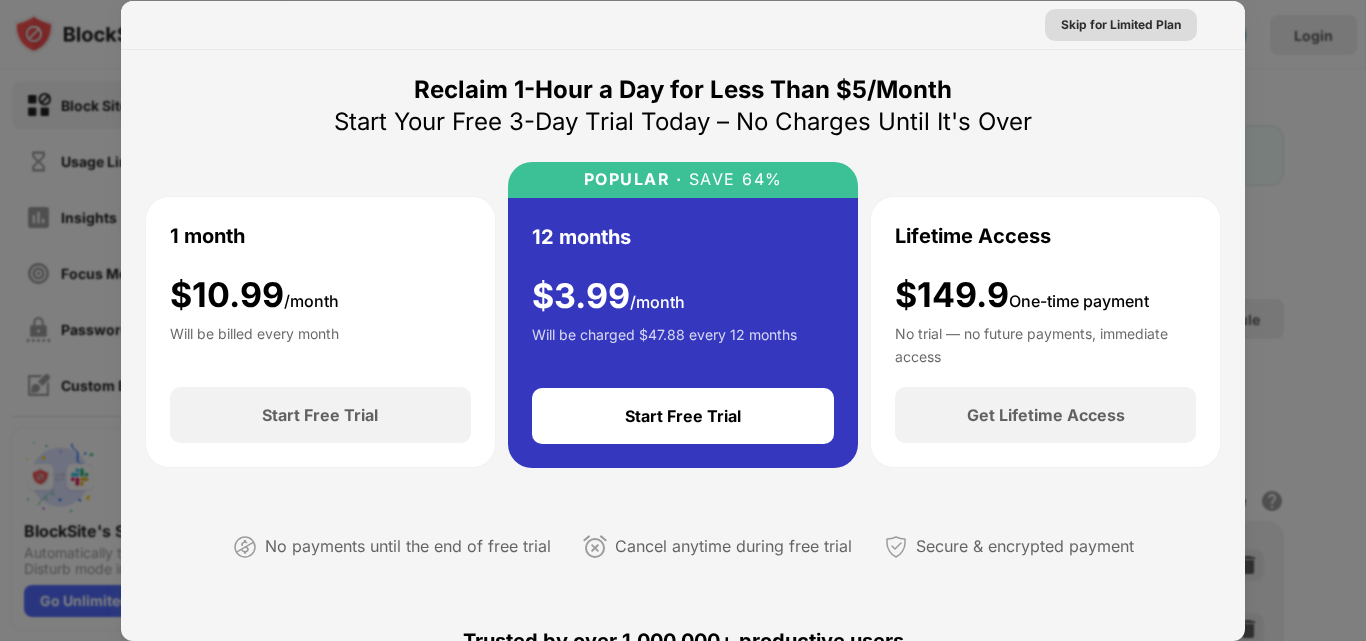 scroll, scrollTop: 0, scrollLeft: 0, axis: both 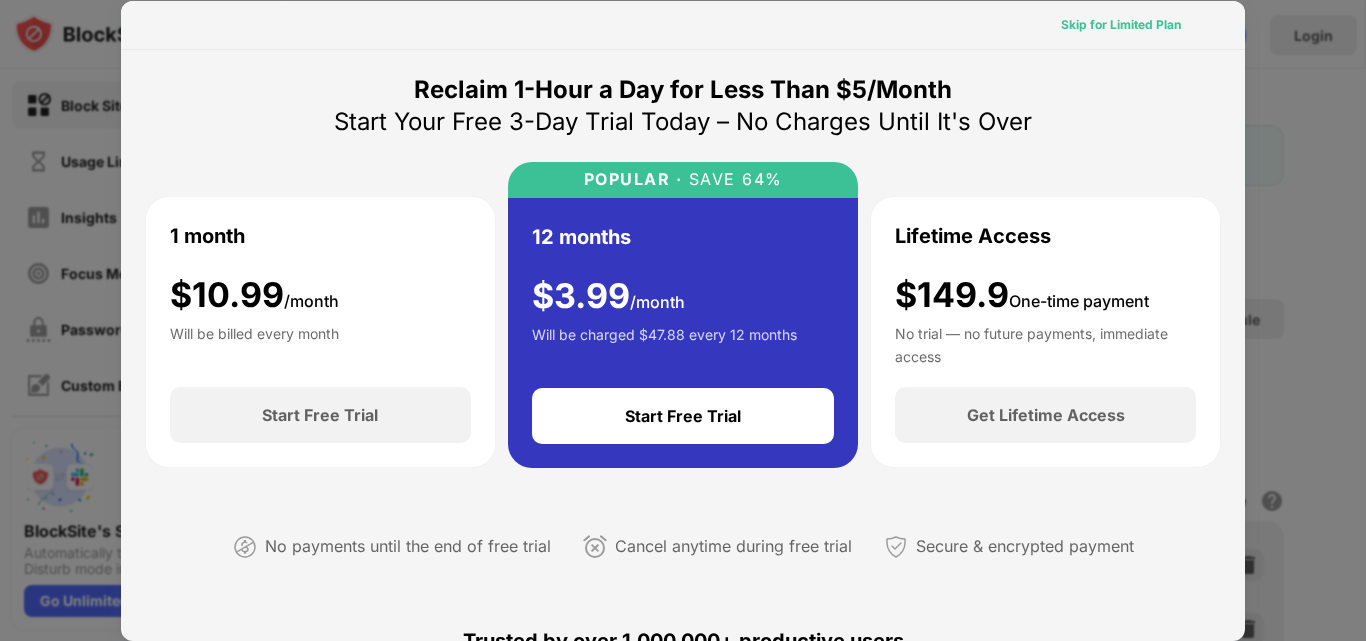 click on "Skip for Limited Plan" at bounding box center (1121, 25) 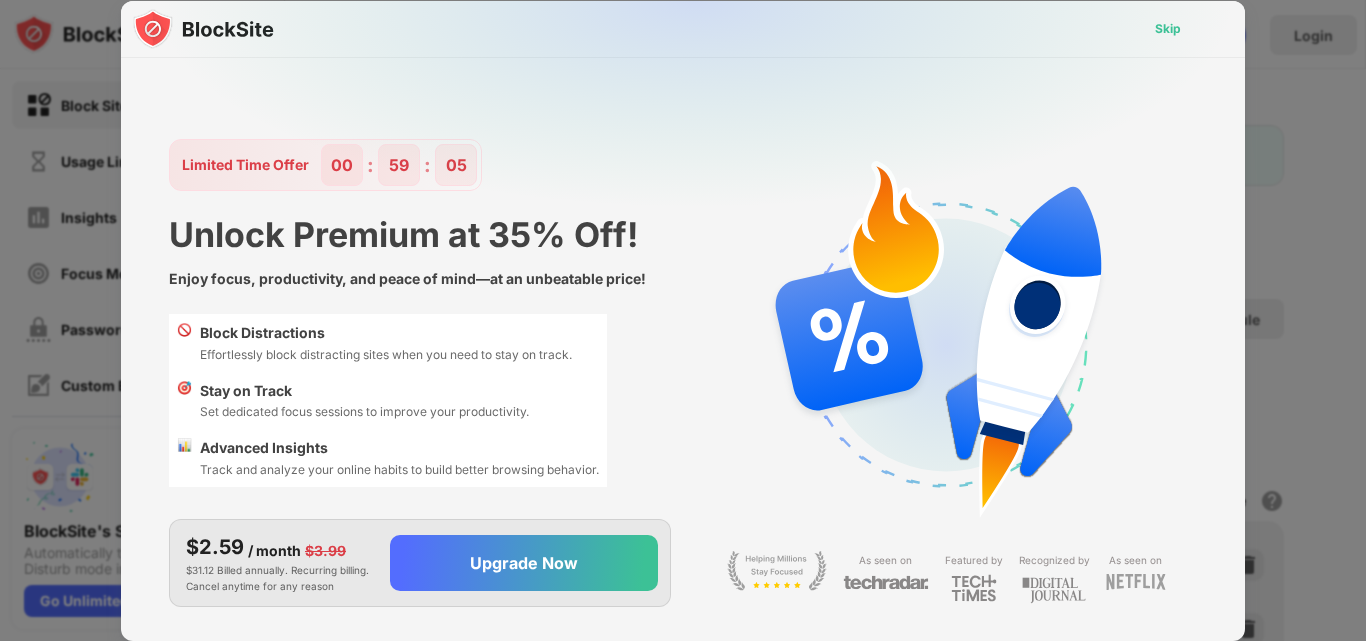 click on "Skip" at bounding box center (1168, 29) 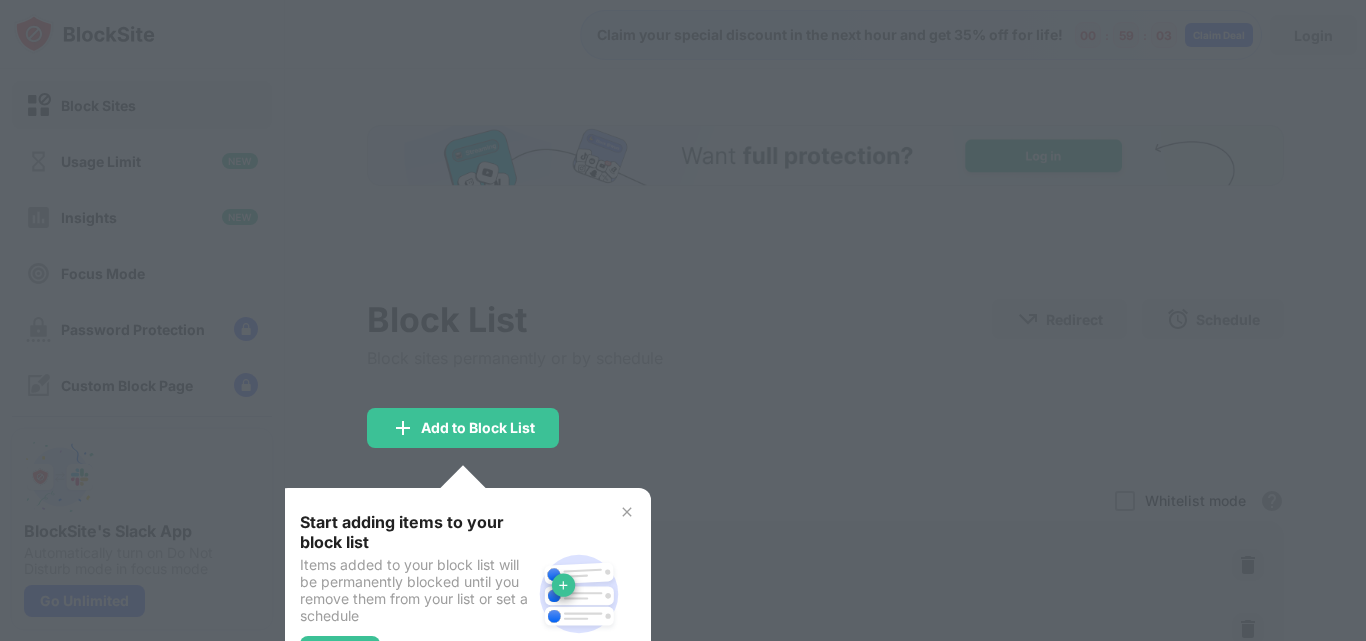click at bounding box center [683, 320] 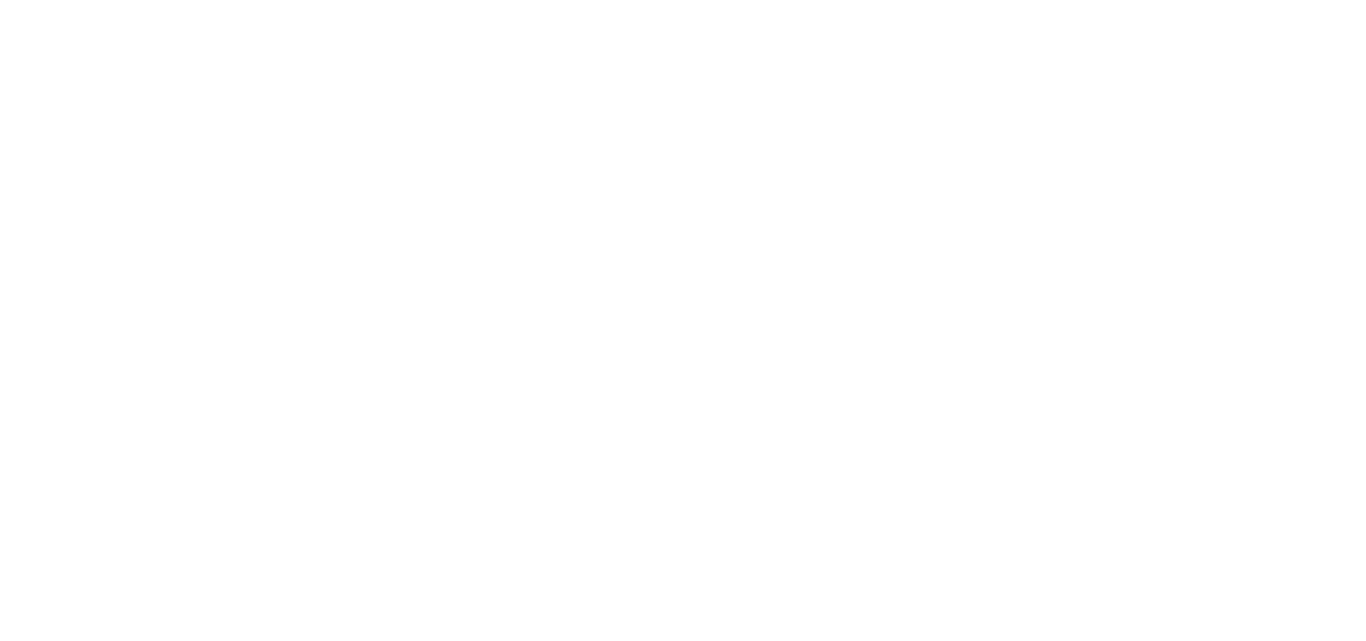 scroll, scrollTop: 0, scrollLeft: 0, axis: both 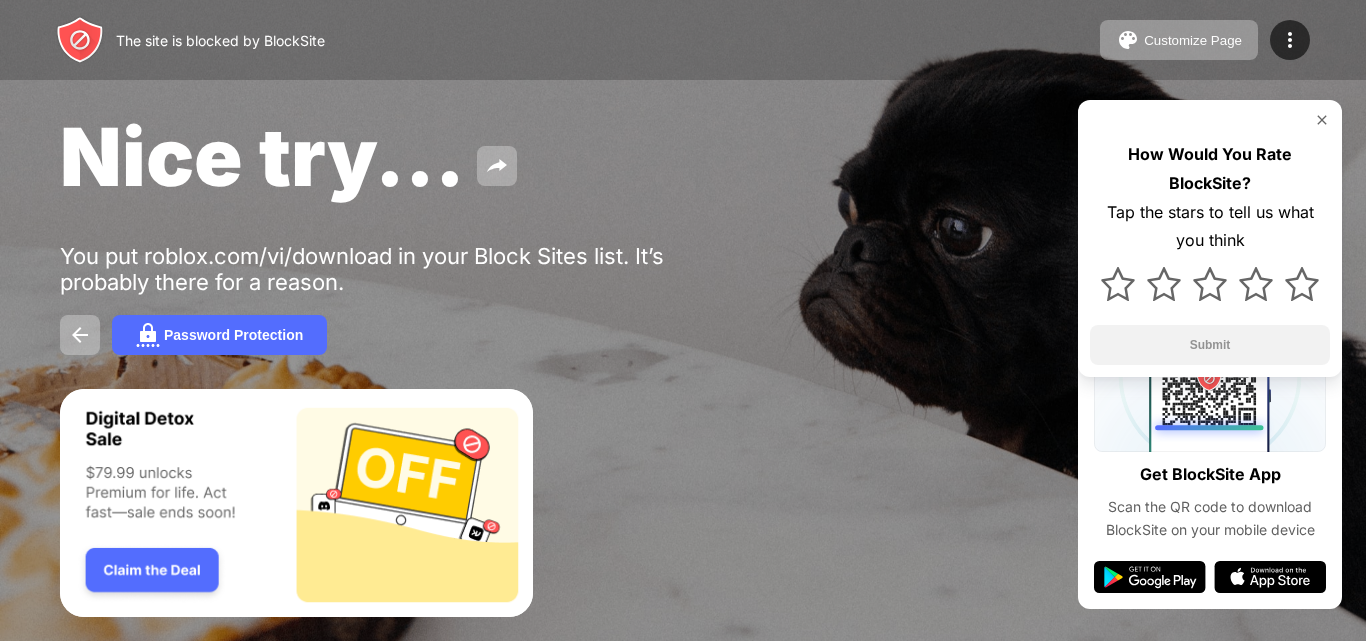 click at bounding box center [1322, 120] 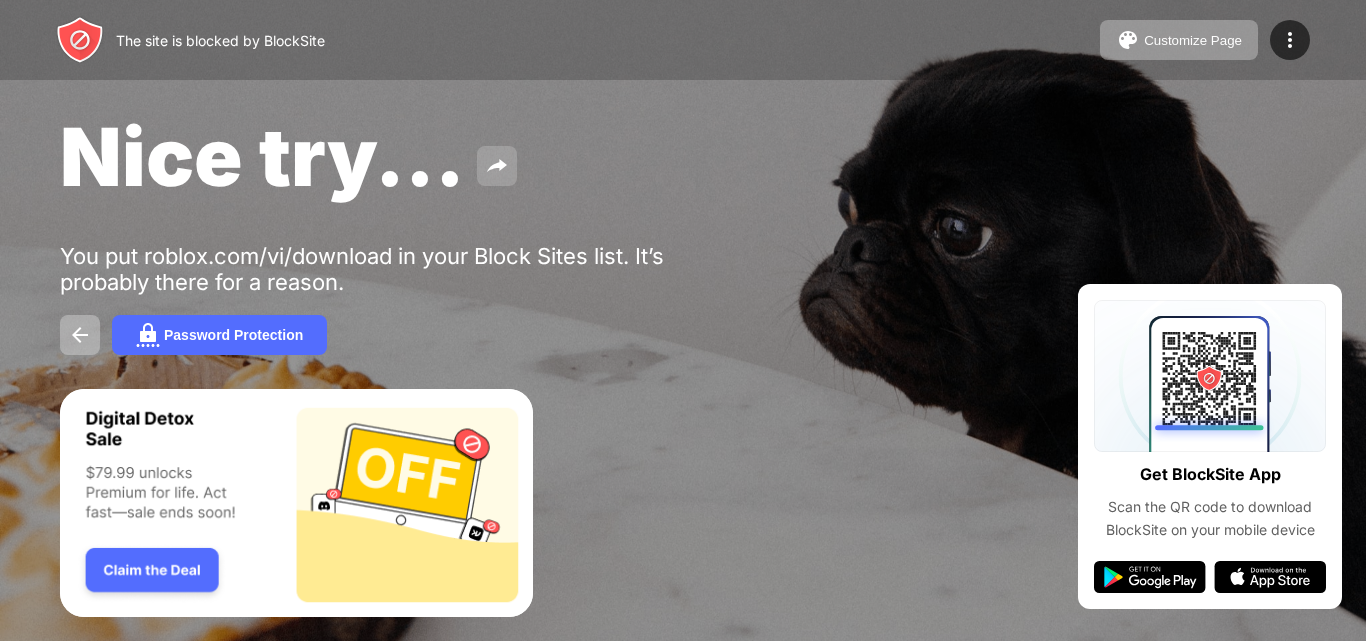 click at bounding box center [497, 166] 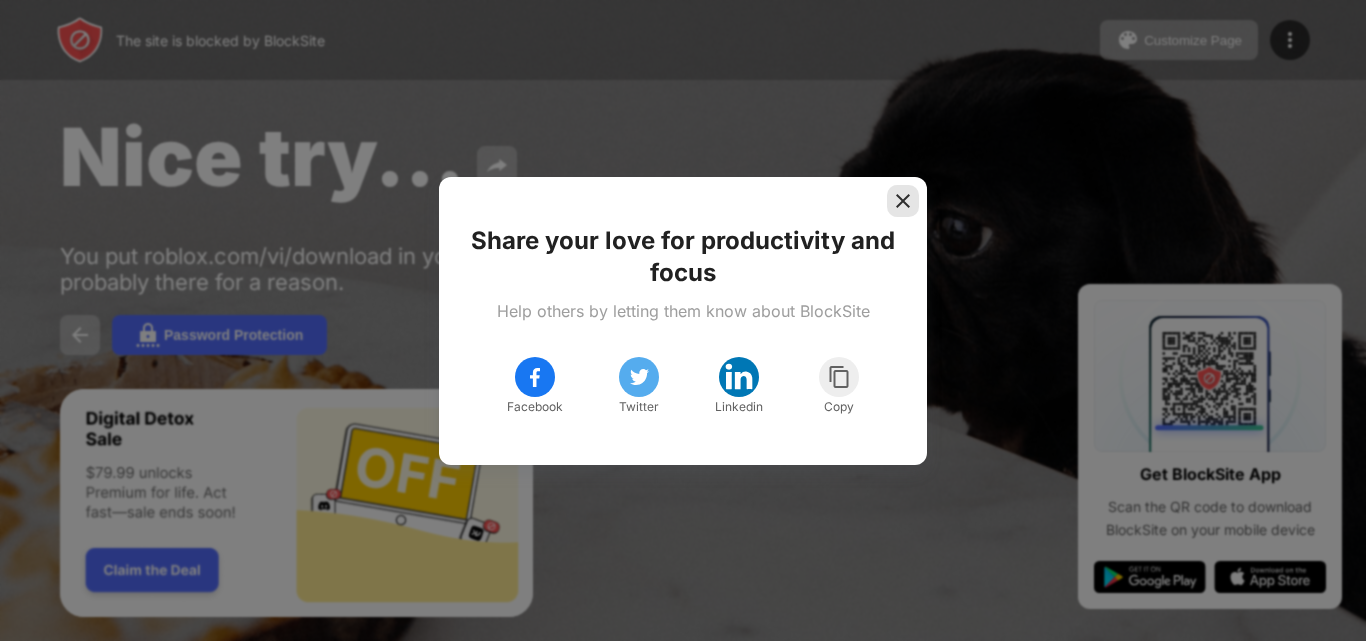 click at bounding box center [903, 201] 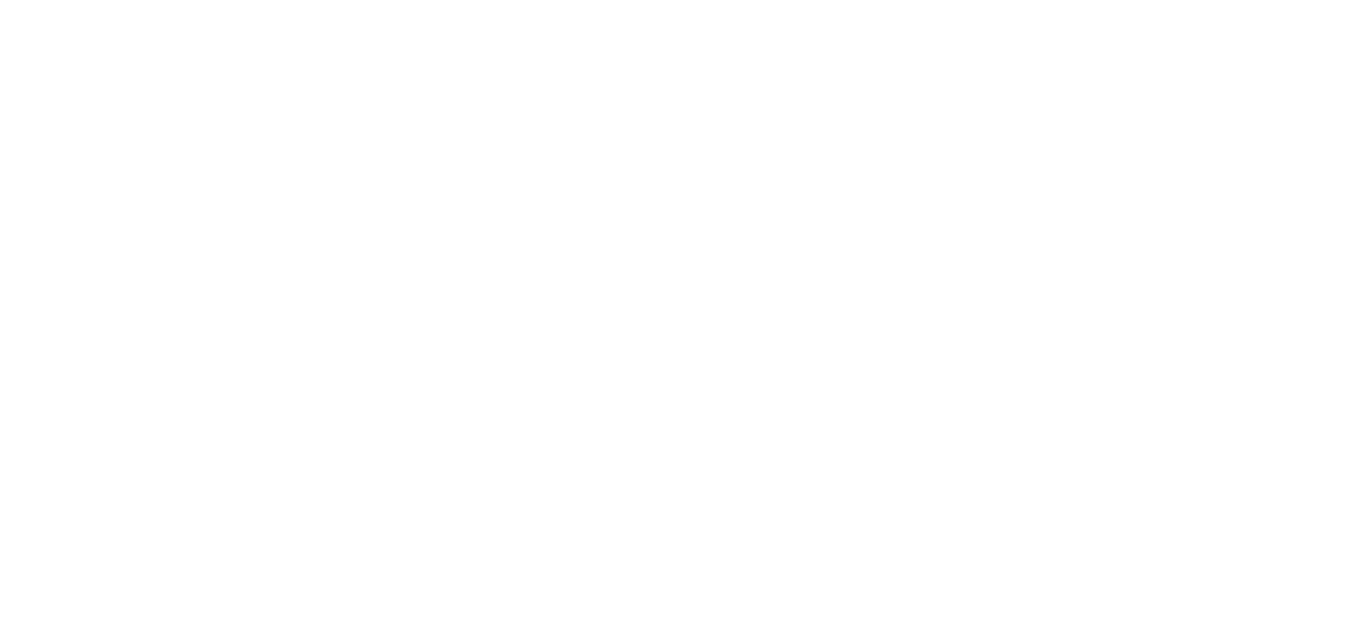 scroll, scrollTop: 0, scrollLeft: 0, axis: both 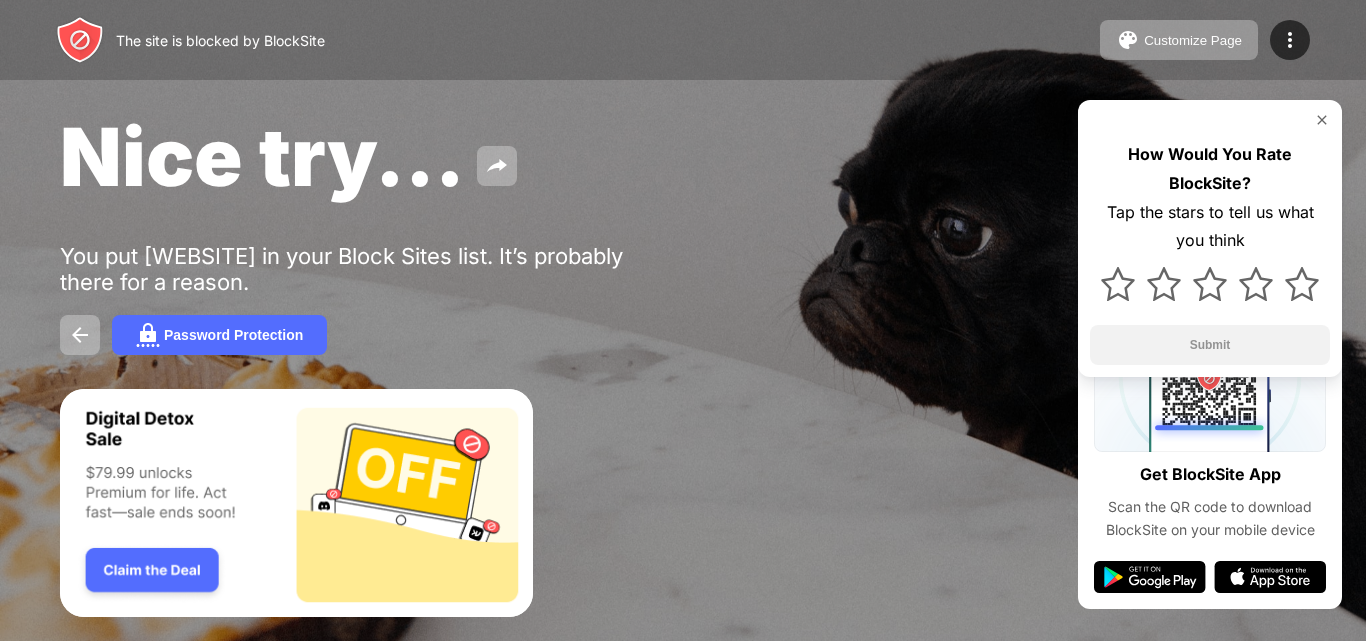 click at bounding box center (296, 503) 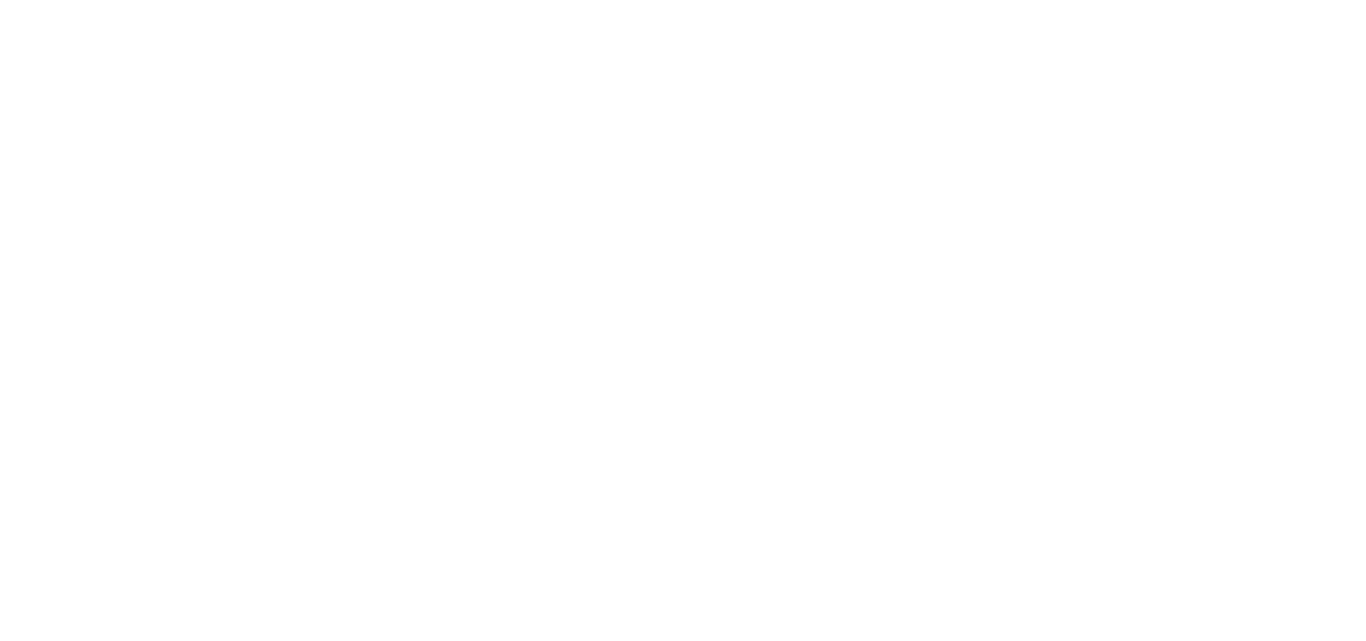 scroll, scrollTop: 0, scrollLeft: 0, axis: both 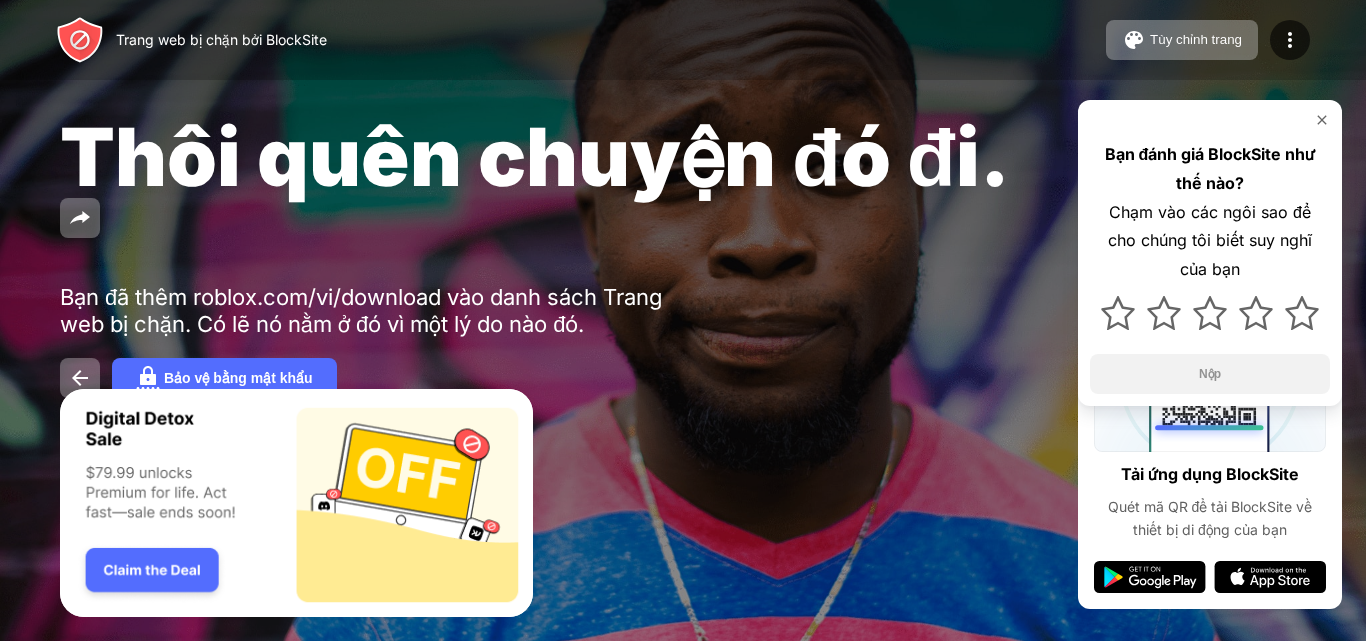 click at bounding box center [1322, 120] 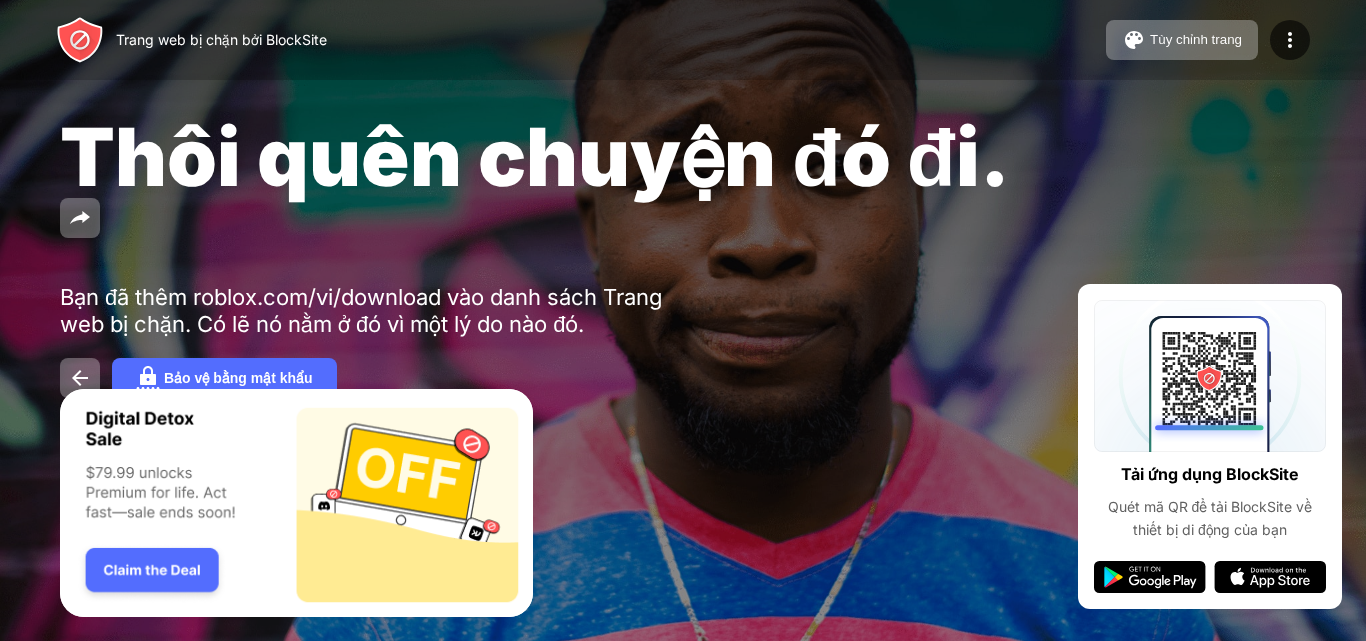 click at bounding box center (296, 503) 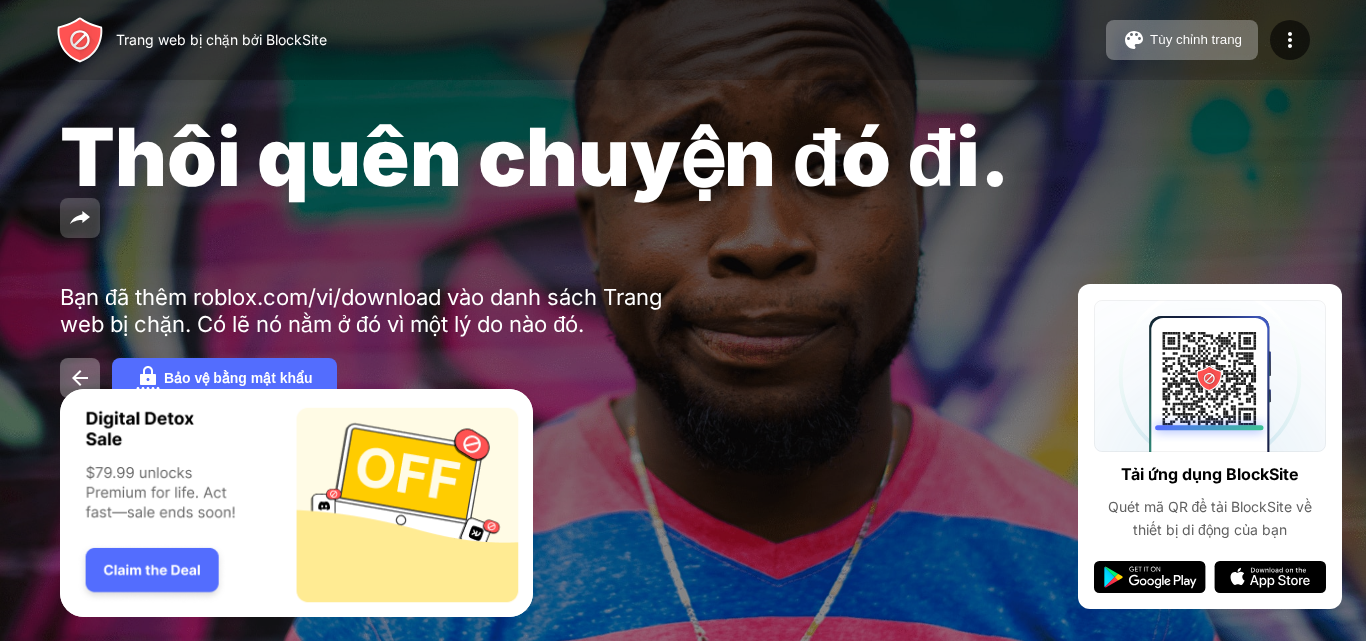 click on "Thôi quên chuyện đó đi." at bounding box center (558, 177) 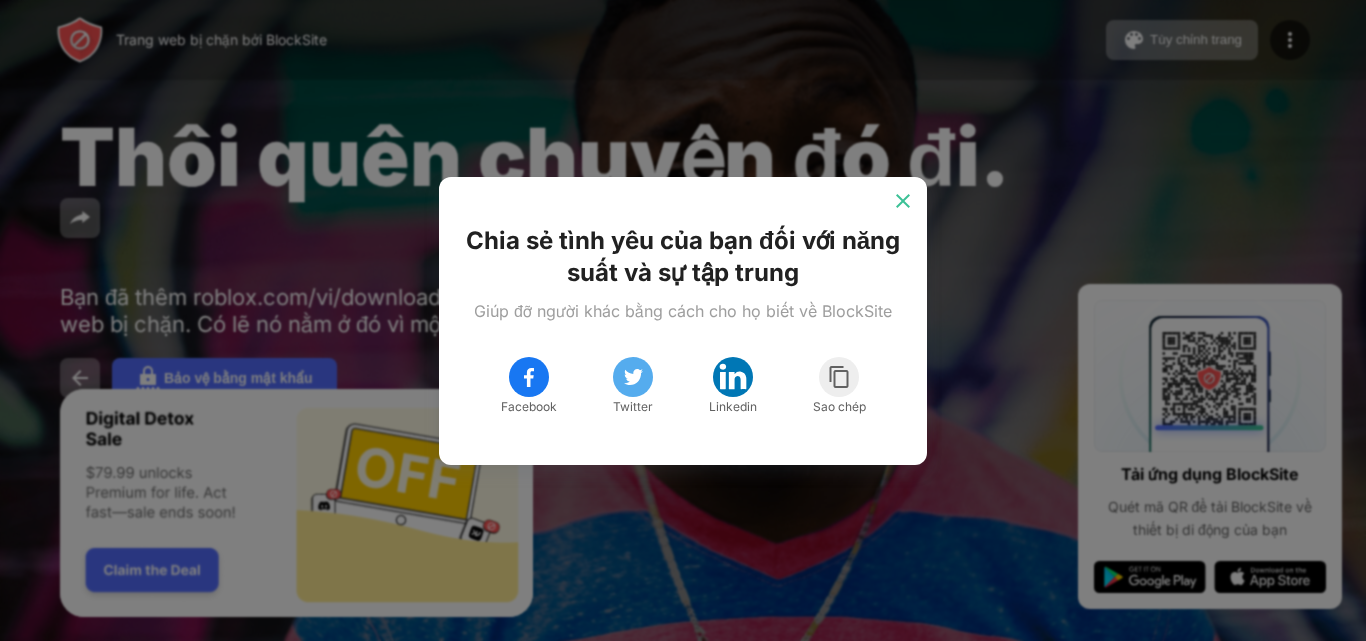 click at bounding box center [903, 201] 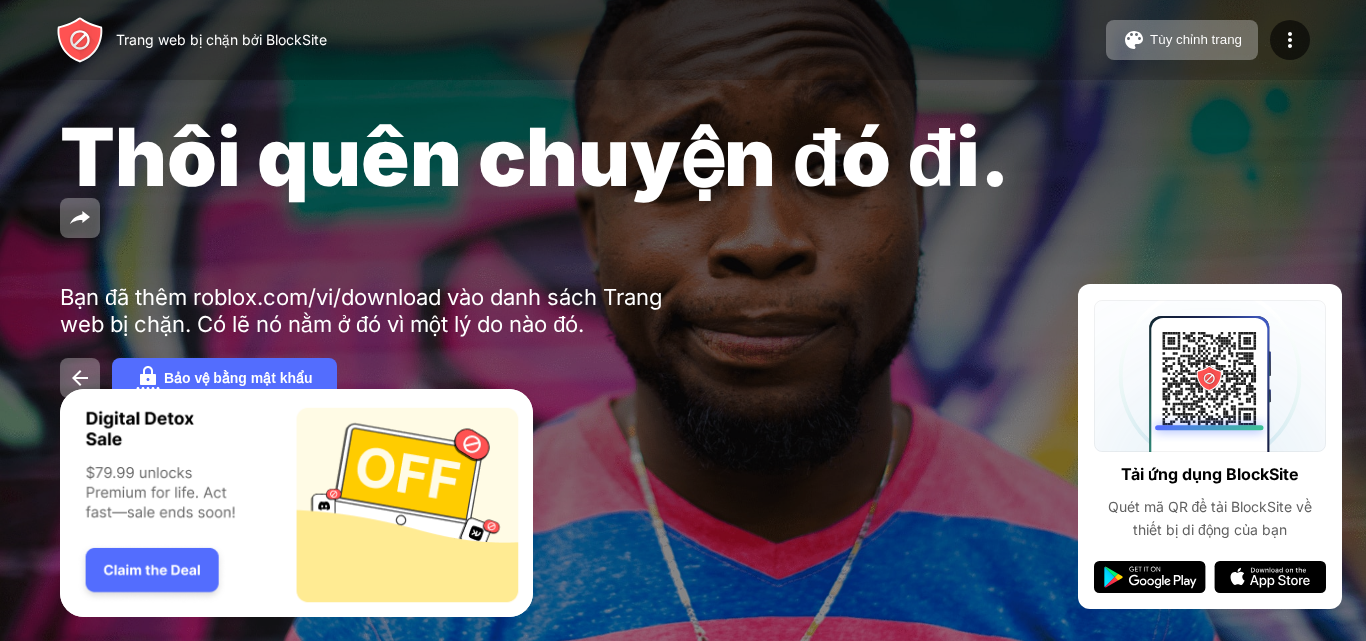 drag, startPoint x: 149, startPoint y: 57, endPoint x: 124, endPoint y: 47, distance: 26.925823 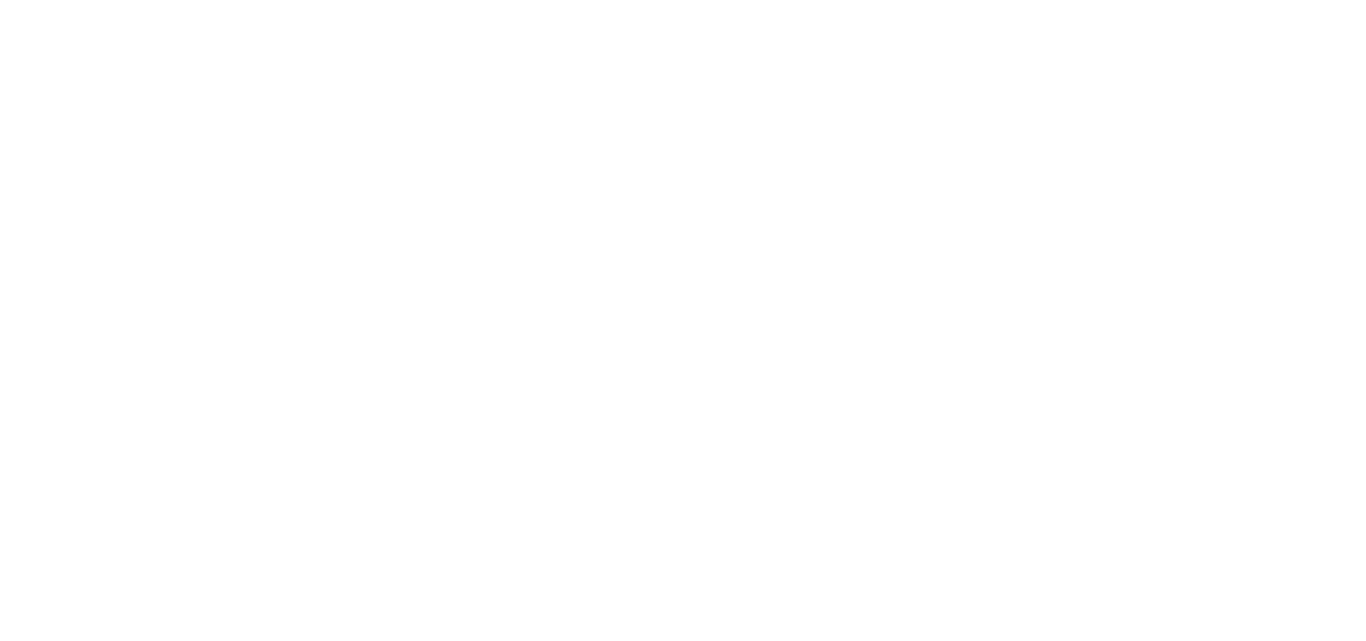 scroll, scrollTop: 0, scrollLeft: 0, axis: both 